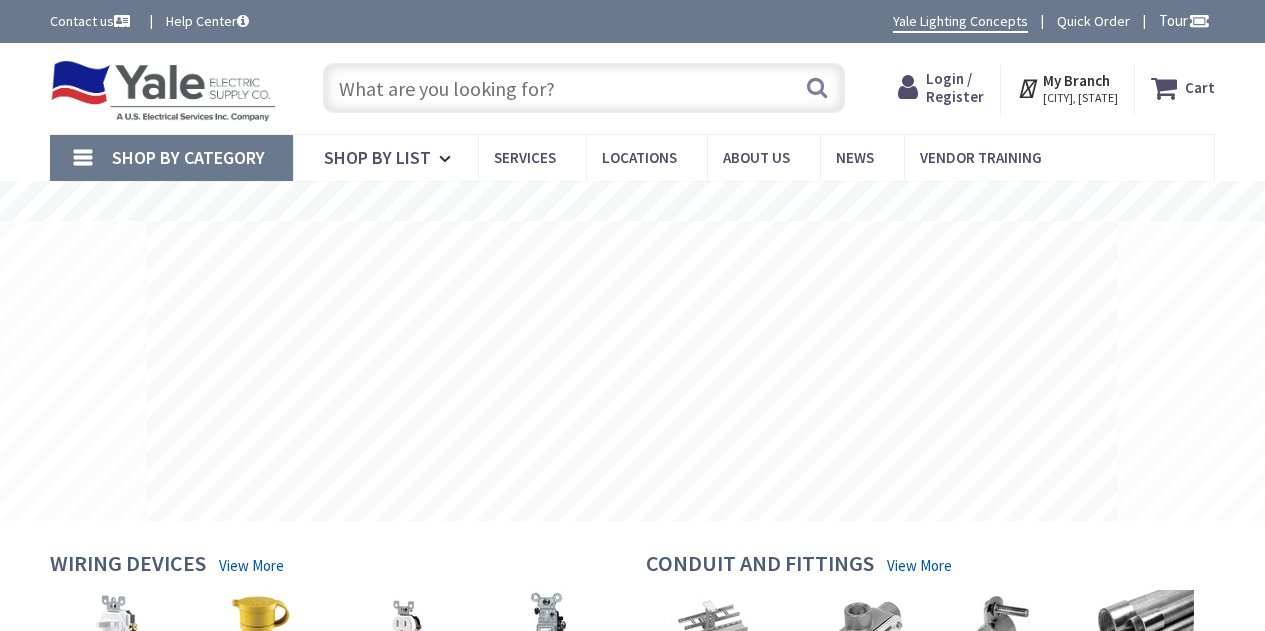 scroll, scrollTop: 0, scrollLeft: 0, axis: both 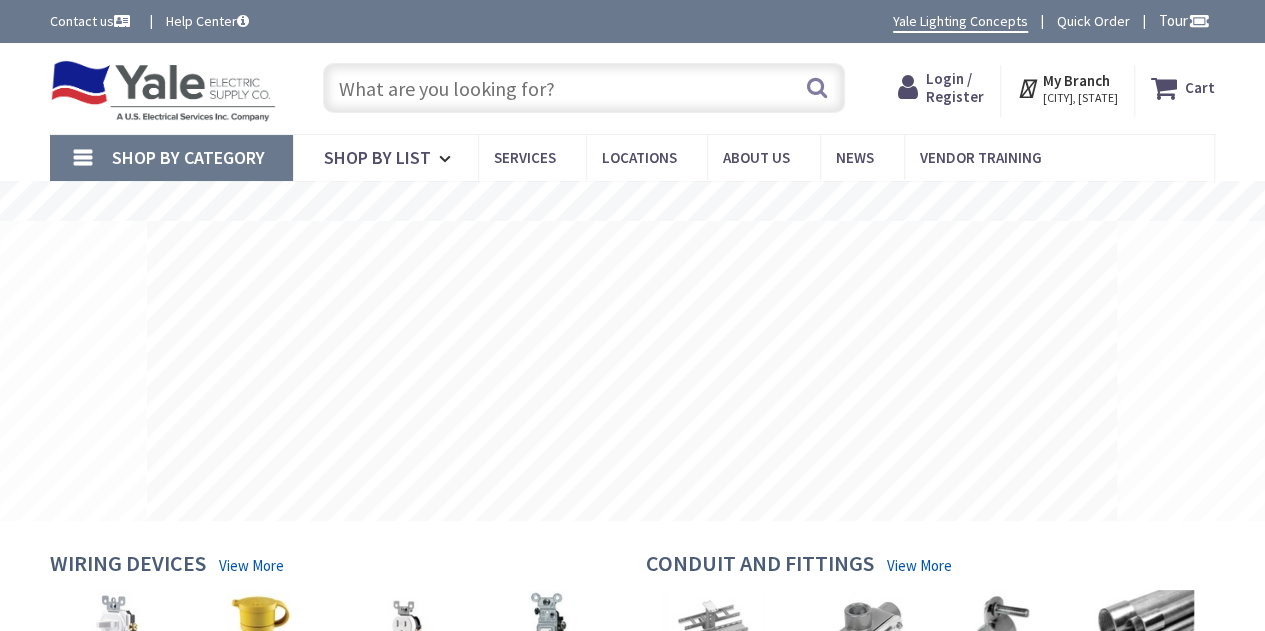 click at bounding box center [584, 88] 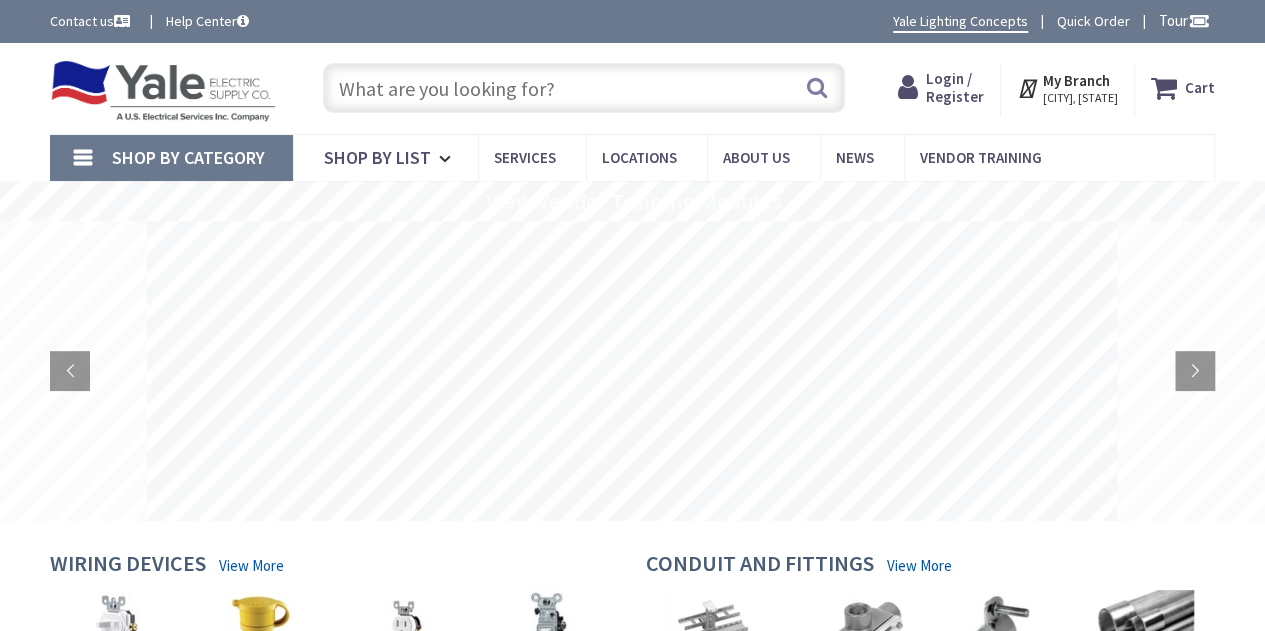 scroll, scrollTop: 0, scrollLeft: 0, axis: both 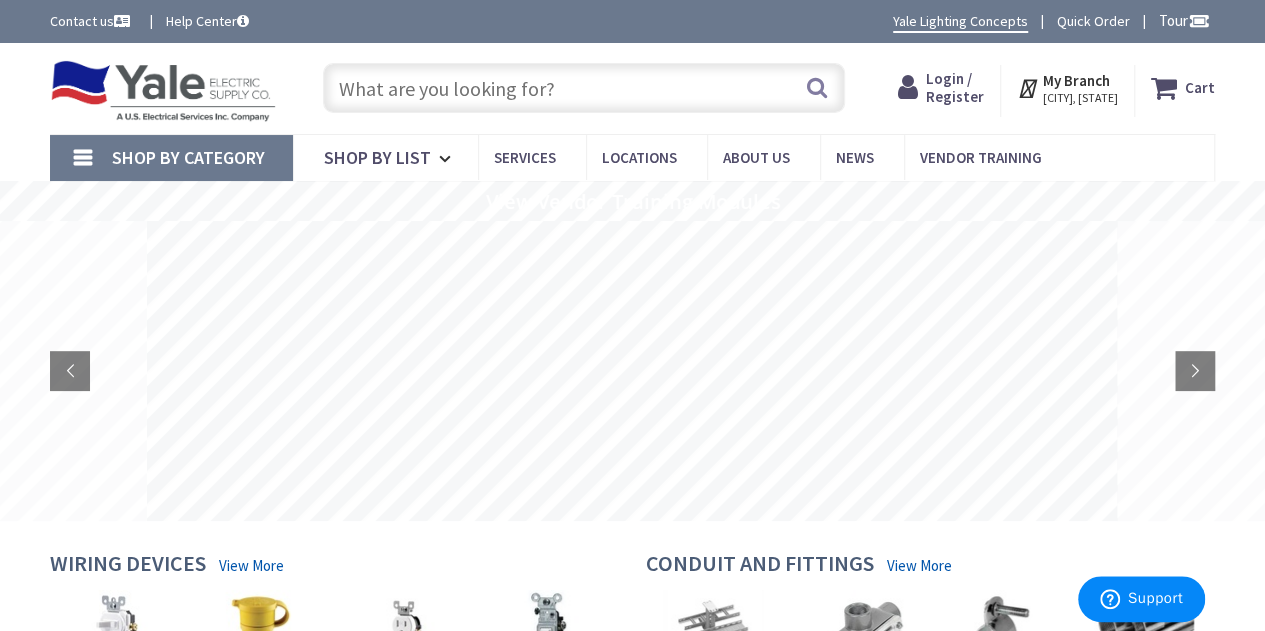 paste on "CH BAB3030HS" 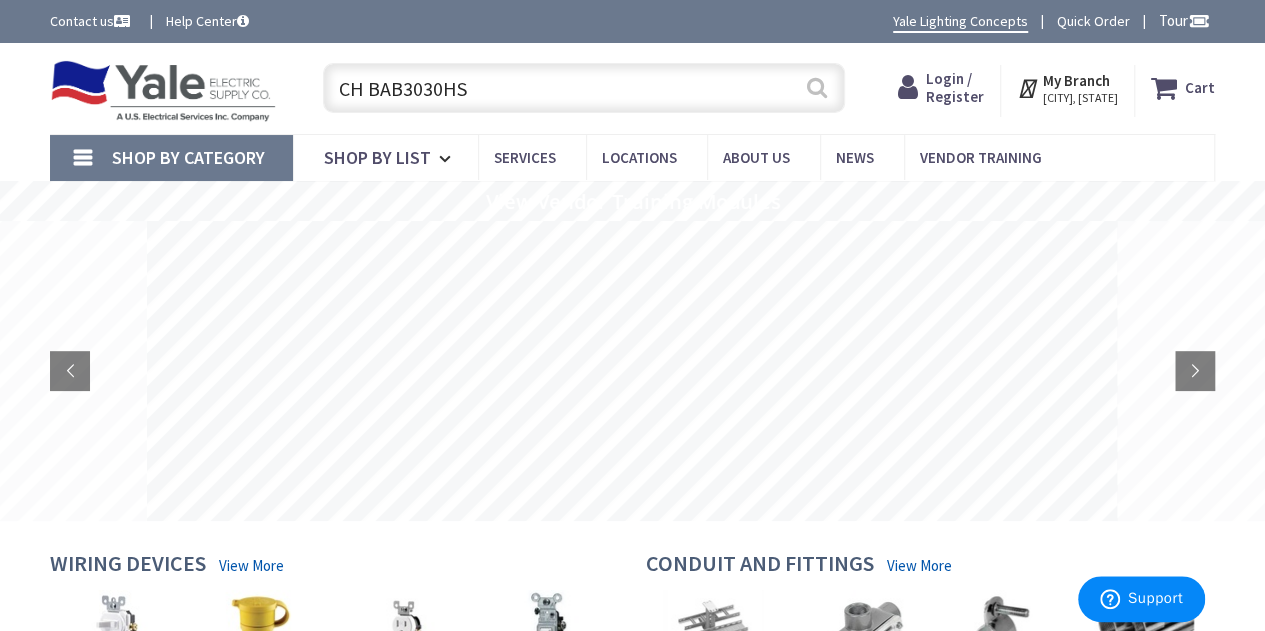 type on "CH BAB3030HS" 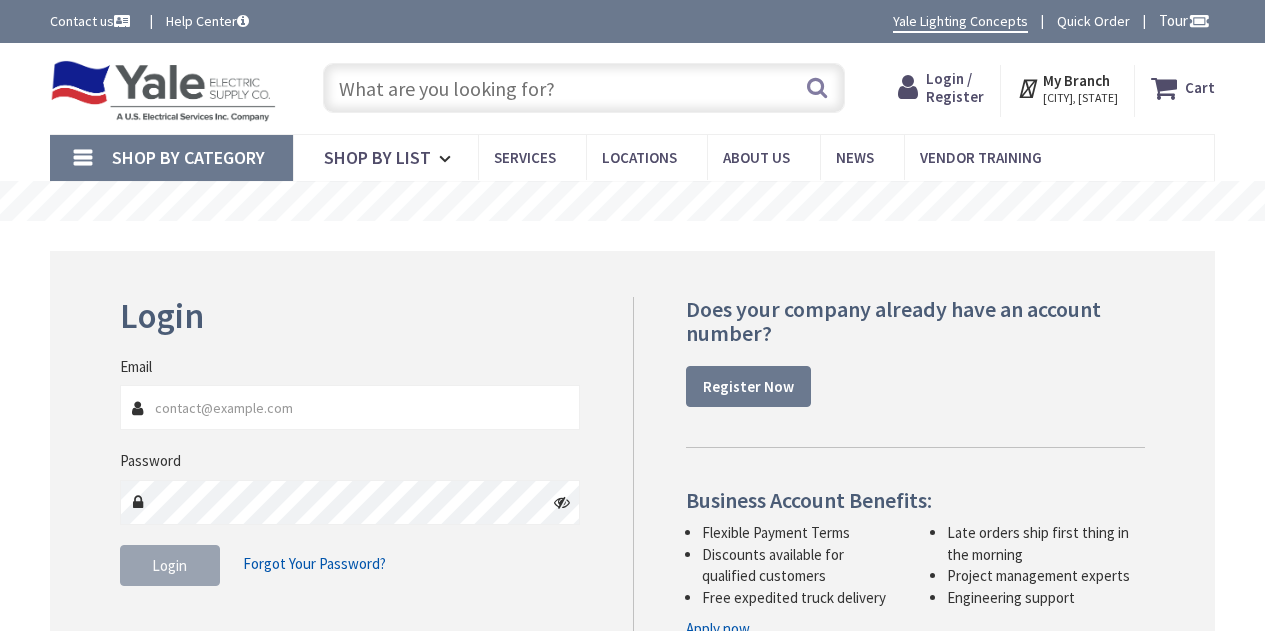 scroll, scrollTop: 0, scrollLeft: 0, axis: both 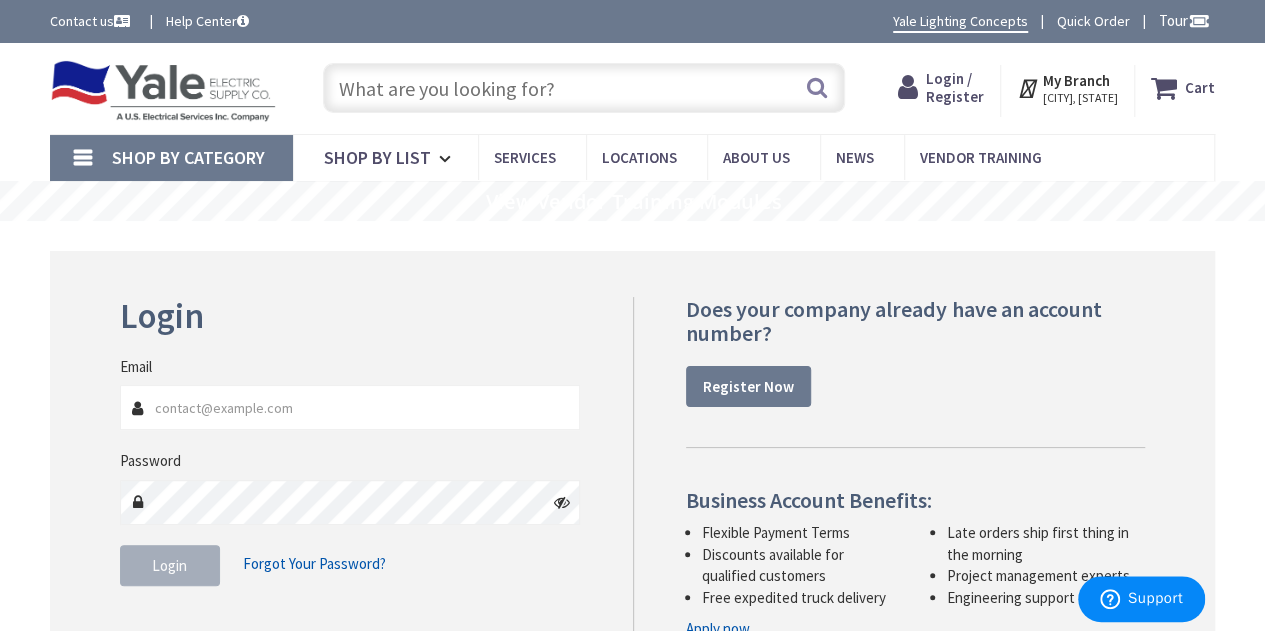 type on "[USERNAME]@example.com" 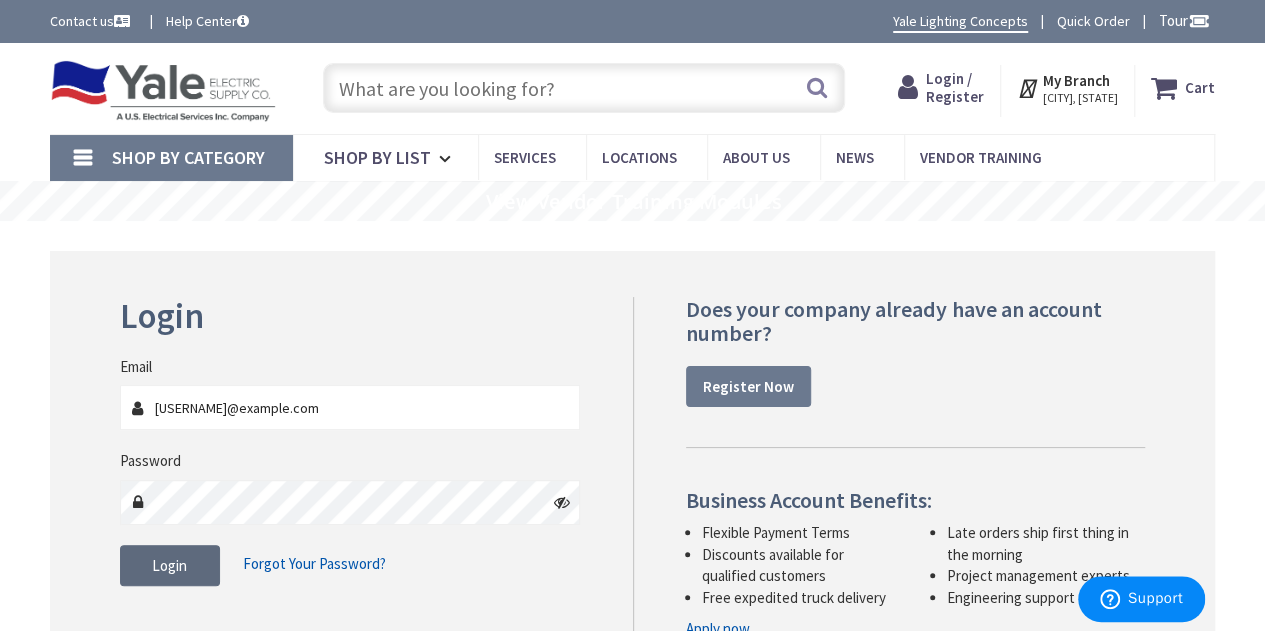 click on "Login" at bounding box center [169, 565] 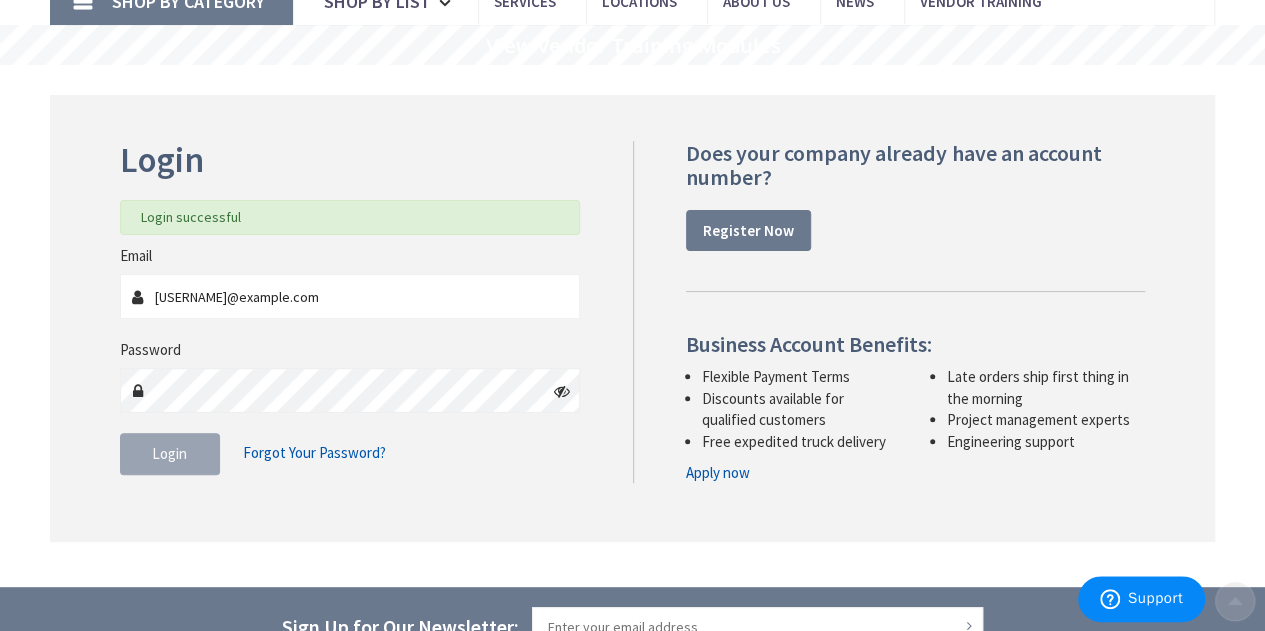 scroll, scrollTop: 239, scrollLeft: 0, axis: vertical 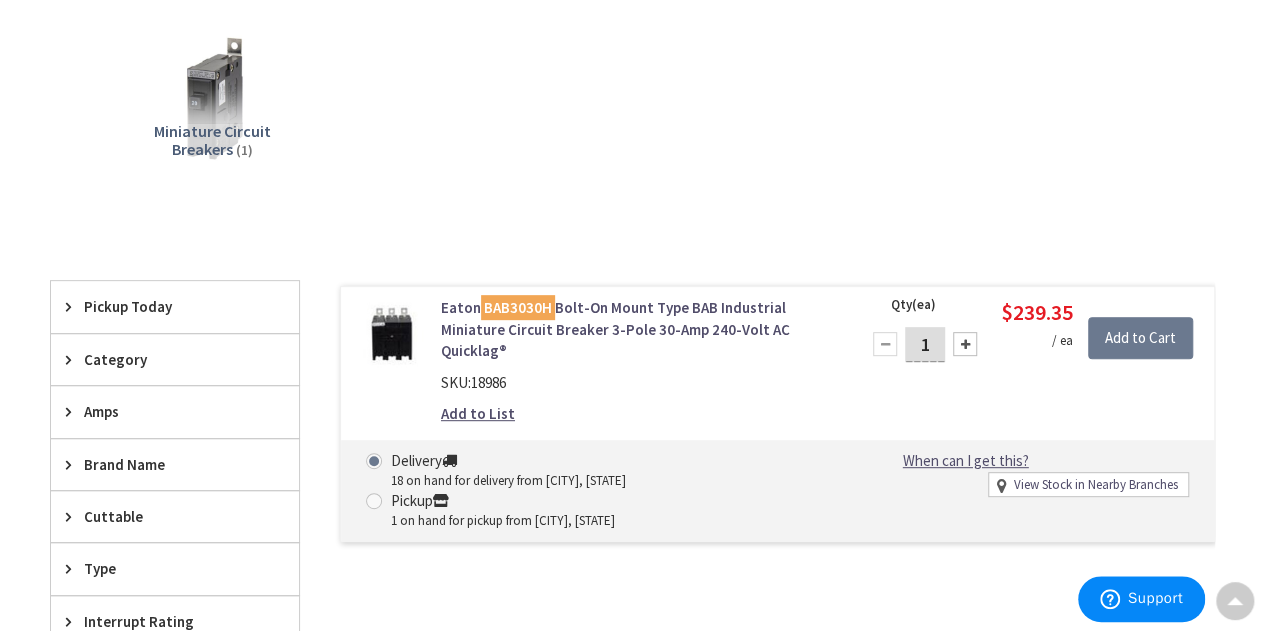 click on "Eaton  BAB3030H  Bolt-On Mount Type BAB Industrial Miniature Circuit Breaker 3-Pole 30-Amp 240-Volt AC Quicklag®" at bounding box center (638, 329) 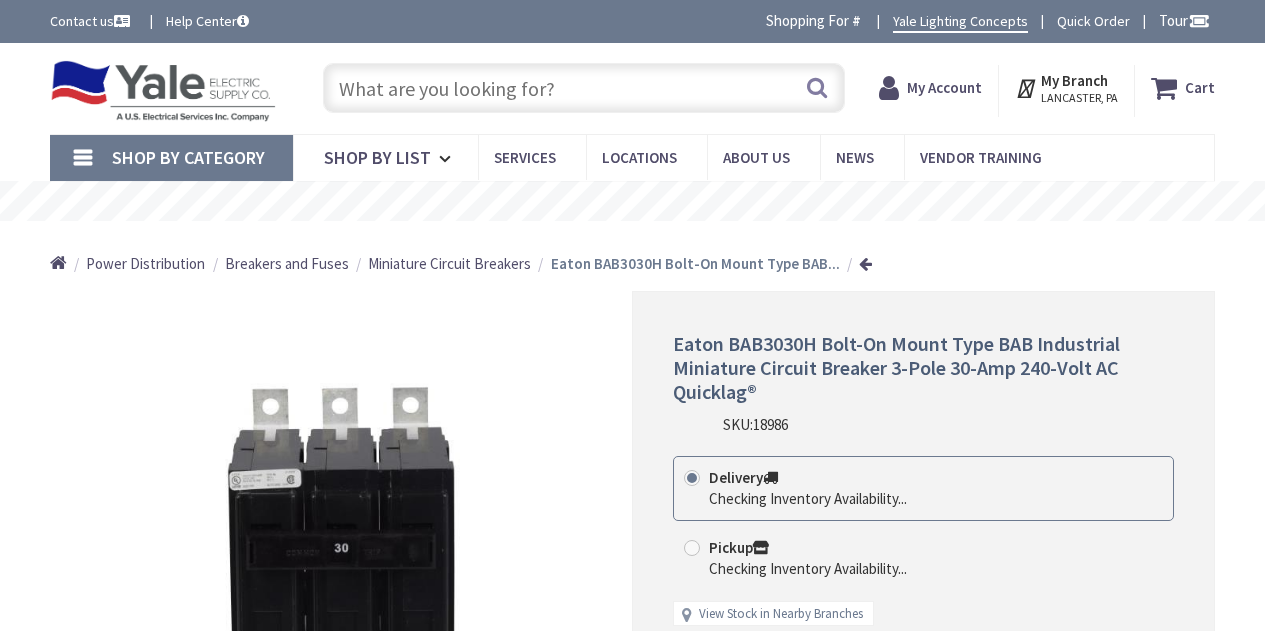 scroll, scrollTop: 0, scrollLeft: 0, axis: both 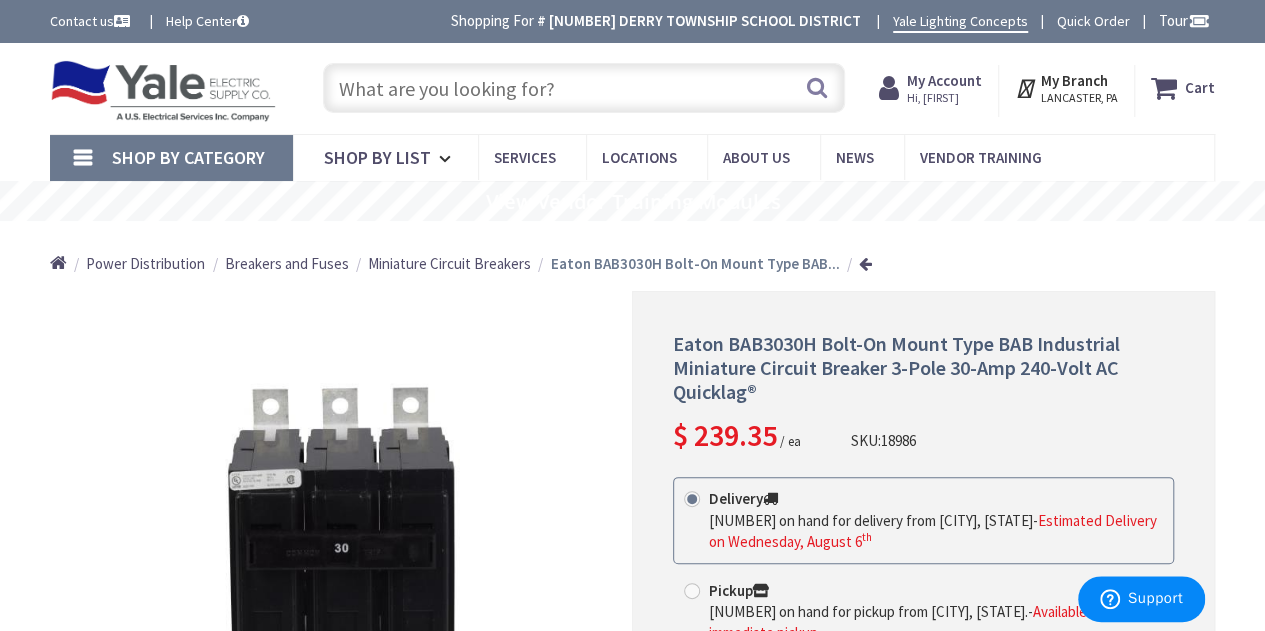 click at bounding box center (584, 88) 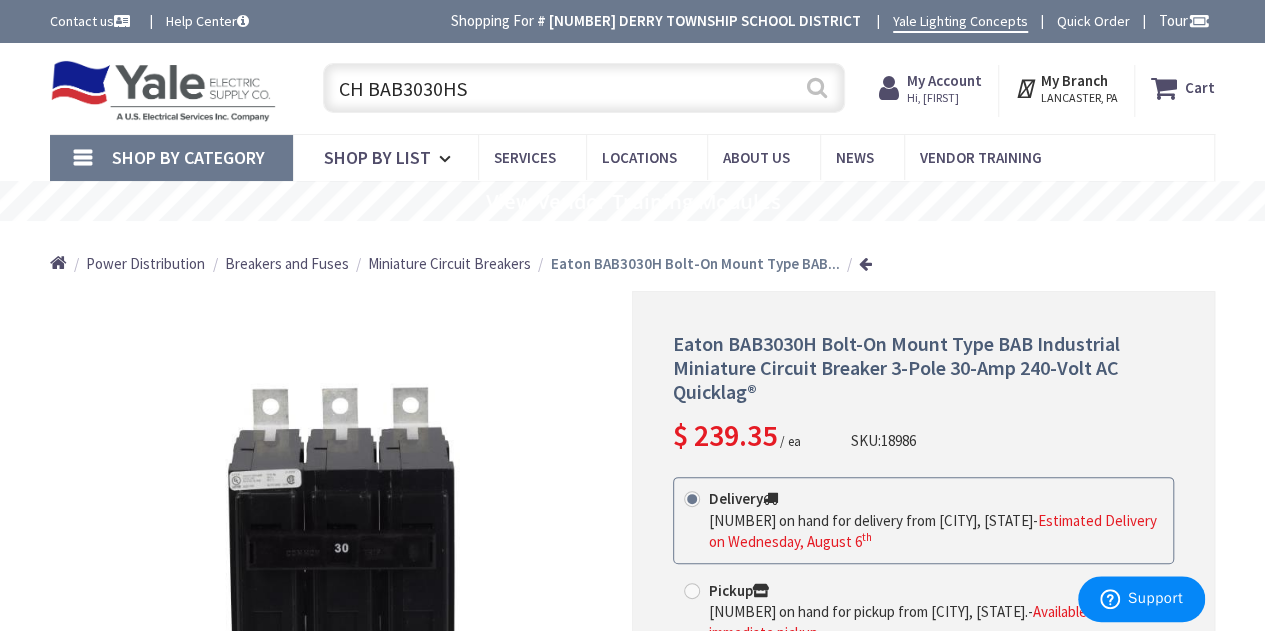 type on "CH BAB3030HS" 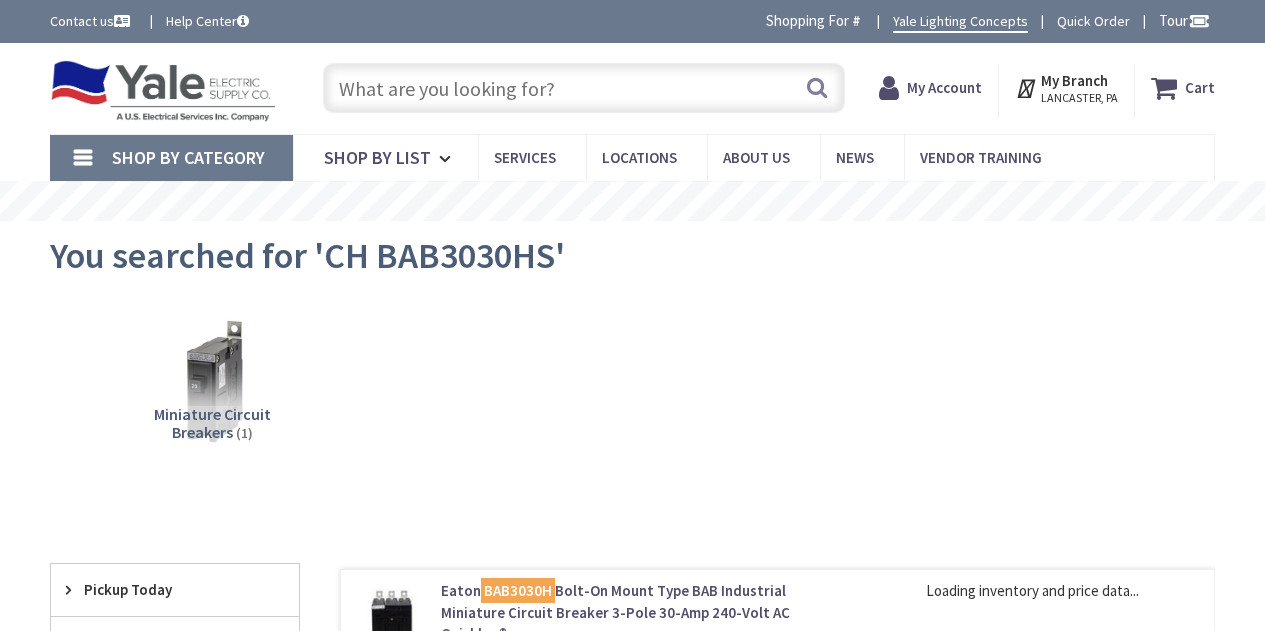 scroll, scrollTop: 0, scrollLeft: 0, axis: both 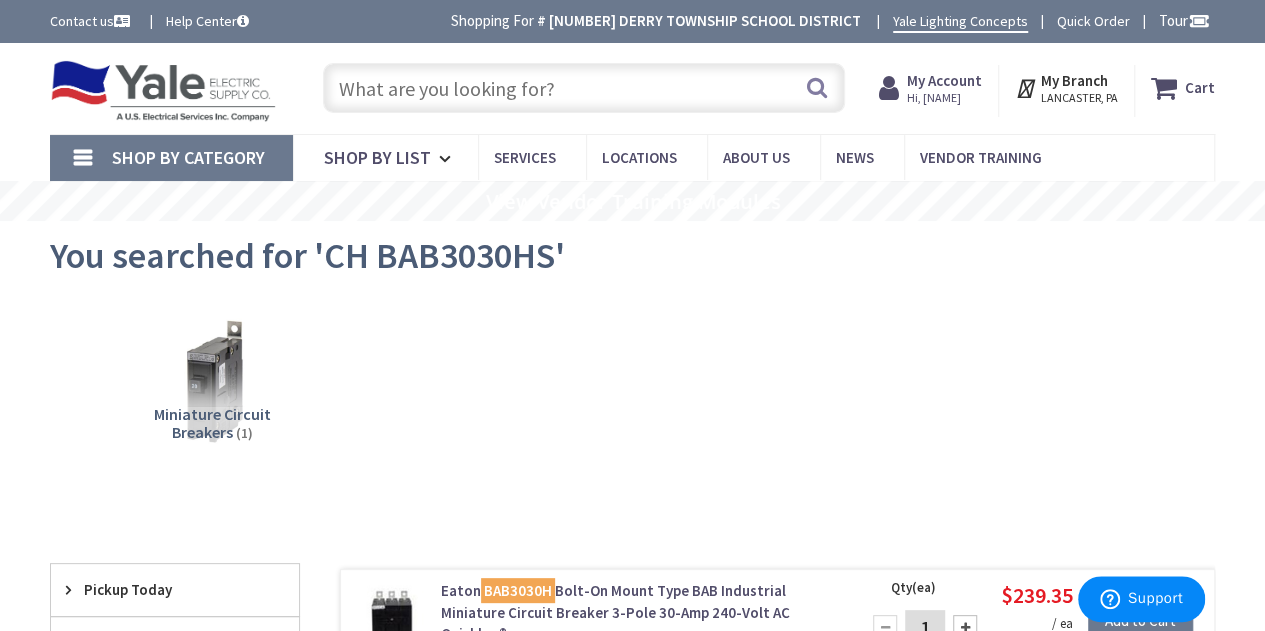 click on "Miniature Circuit Breakers
(1)" at bounding box center (632, 391) 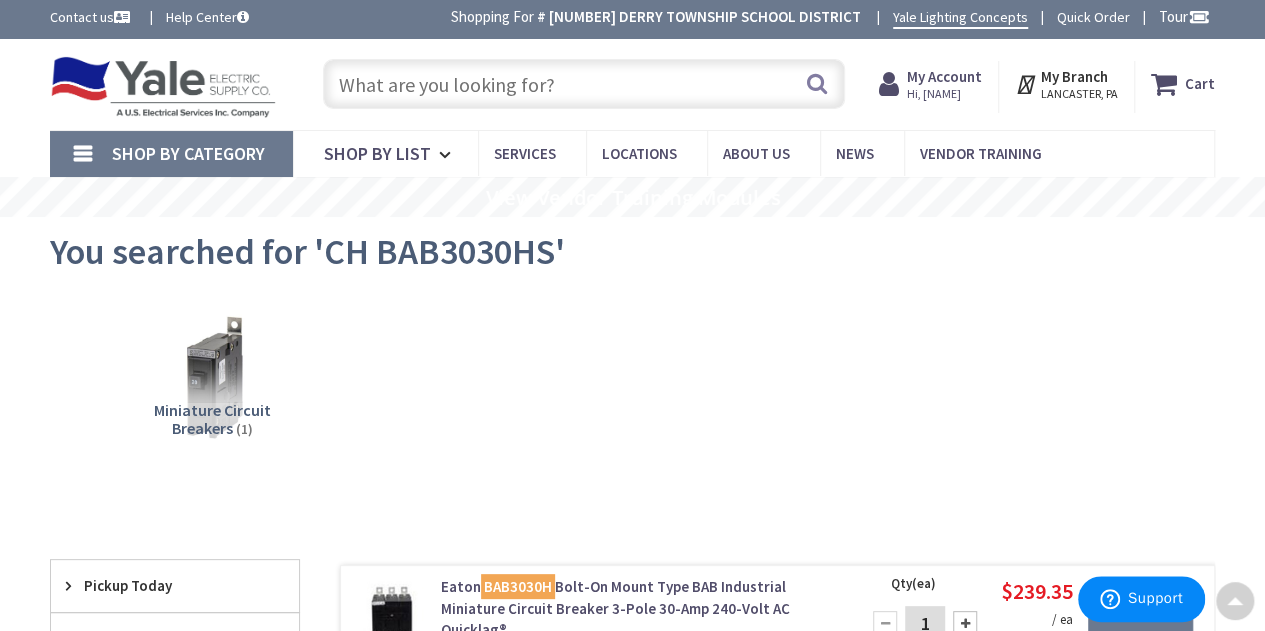 scroll, scrollTop: 0, scrollLeft: 0, axis: both 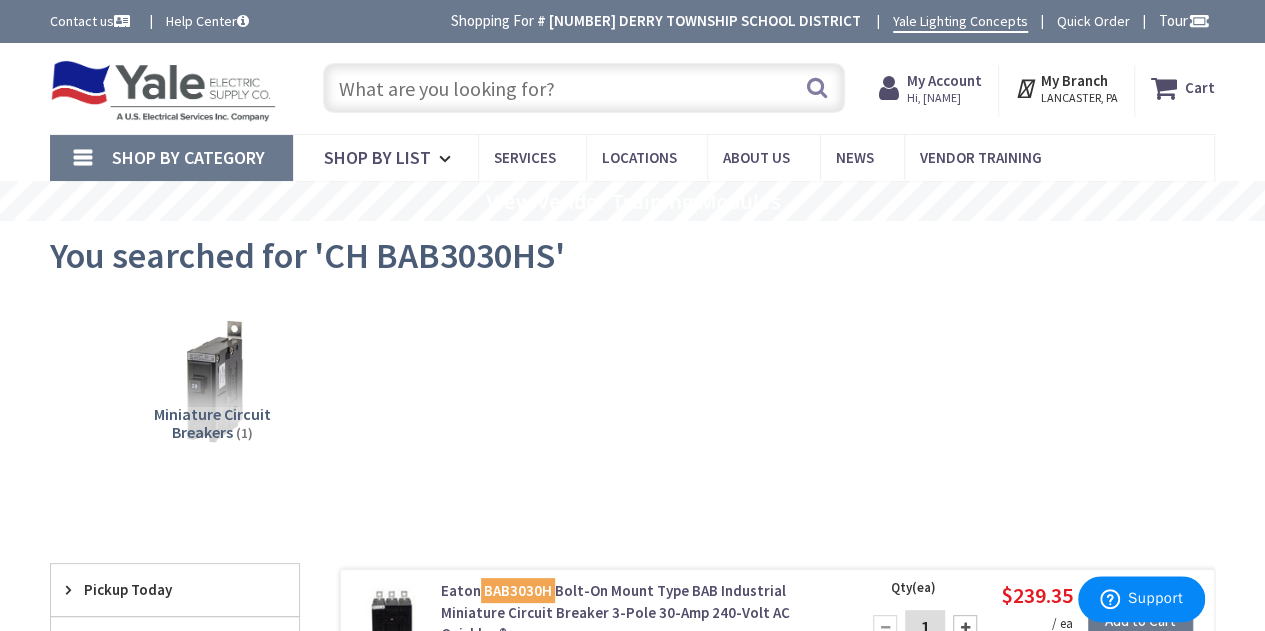 click at bounding box center [163, 91] 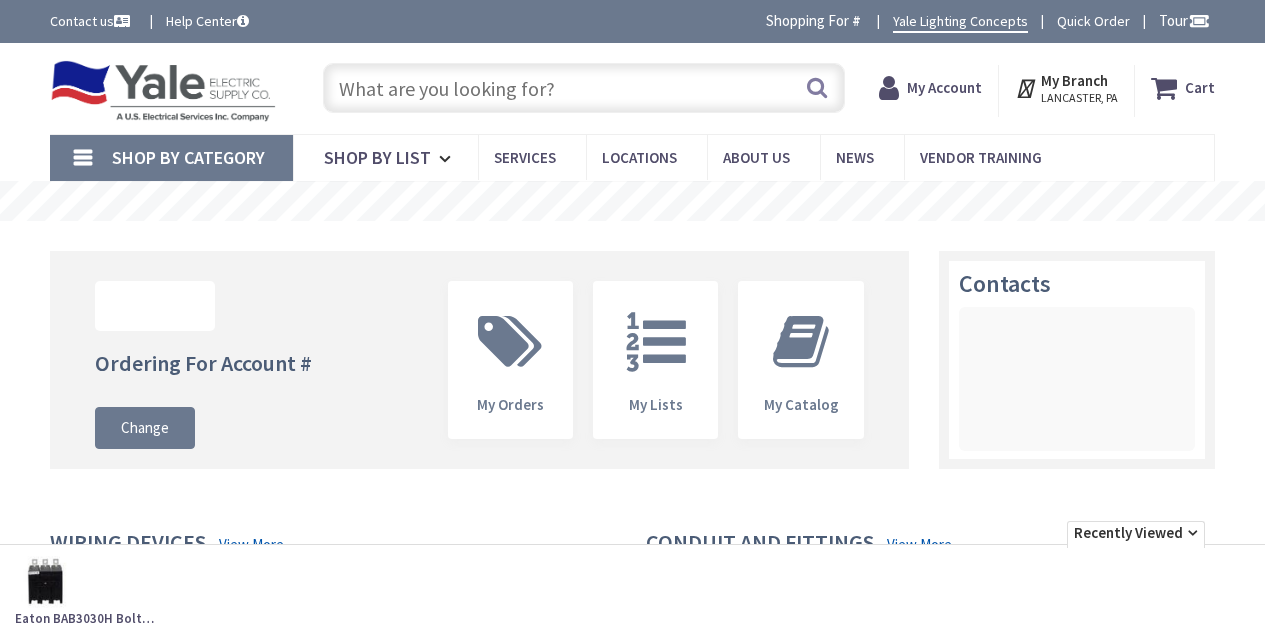 scroll, scrollTop: 0, scrollLeft: 0, axis: both 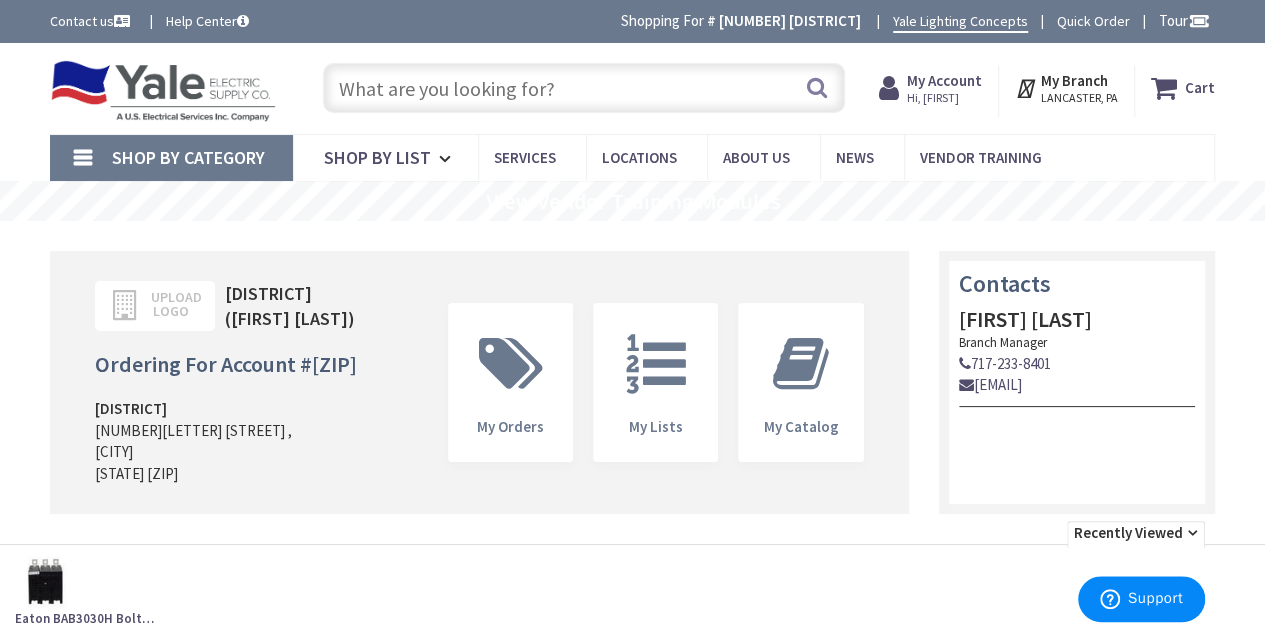 click on "[EMAIL]" at bounding box center [990, 384] 